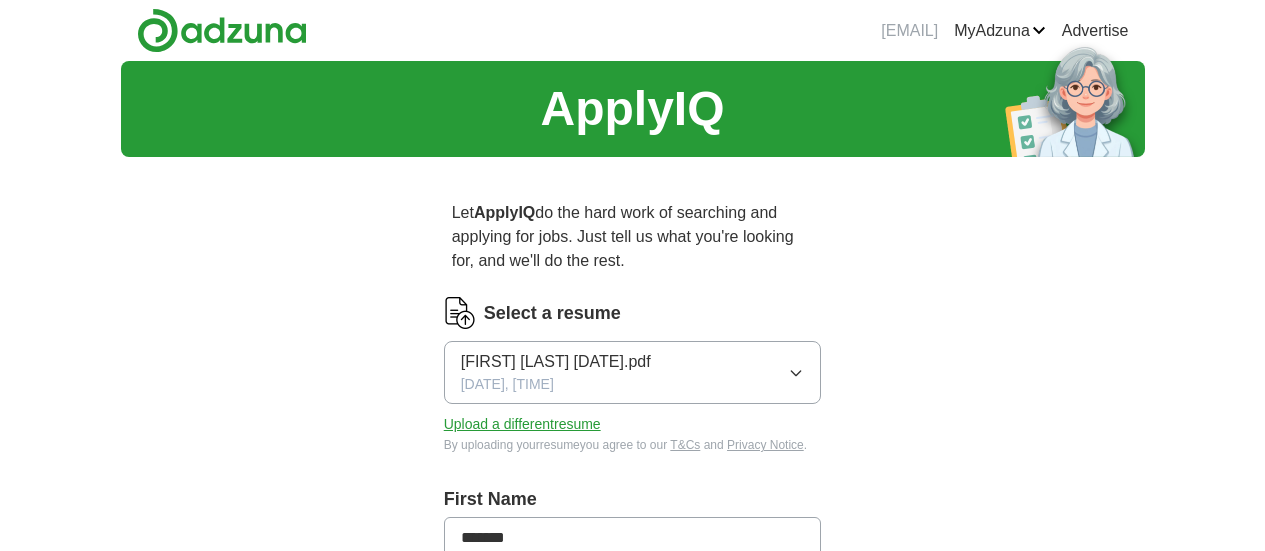 scroll, scrollTop: 0, scrollLeft: 0, axis: both 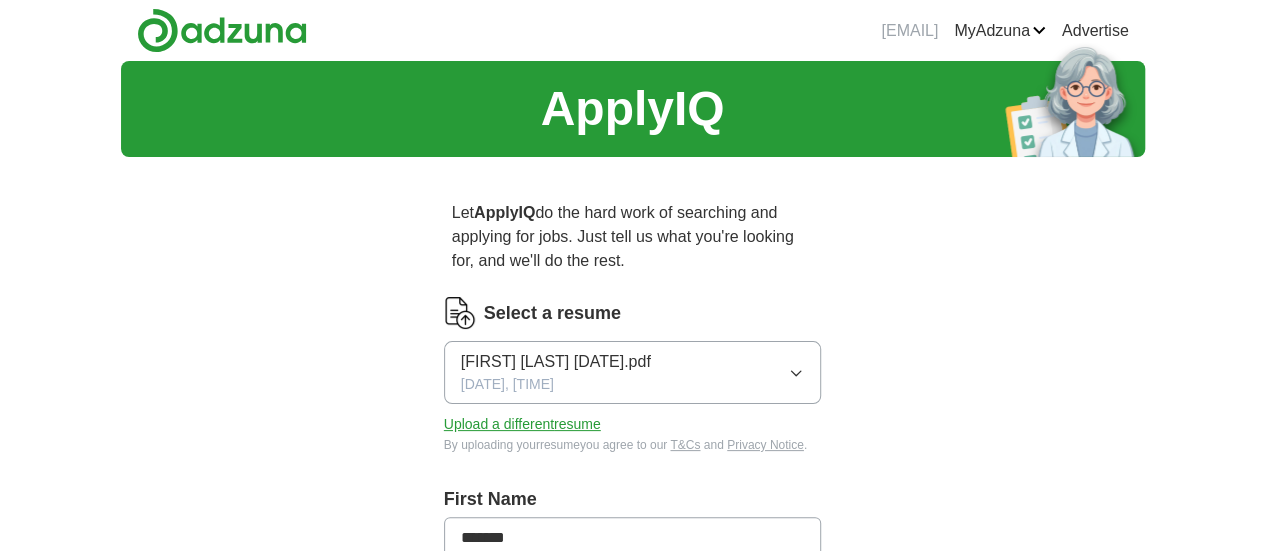 click 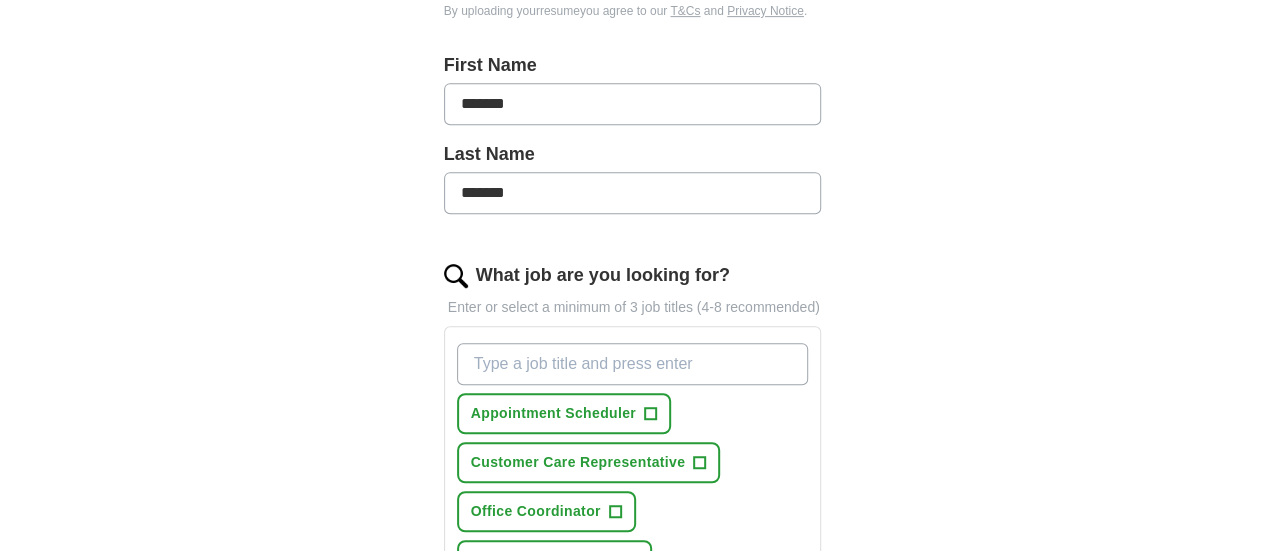 scroll, scrollTop: 502, scrollLeft: 0, axis: vertical 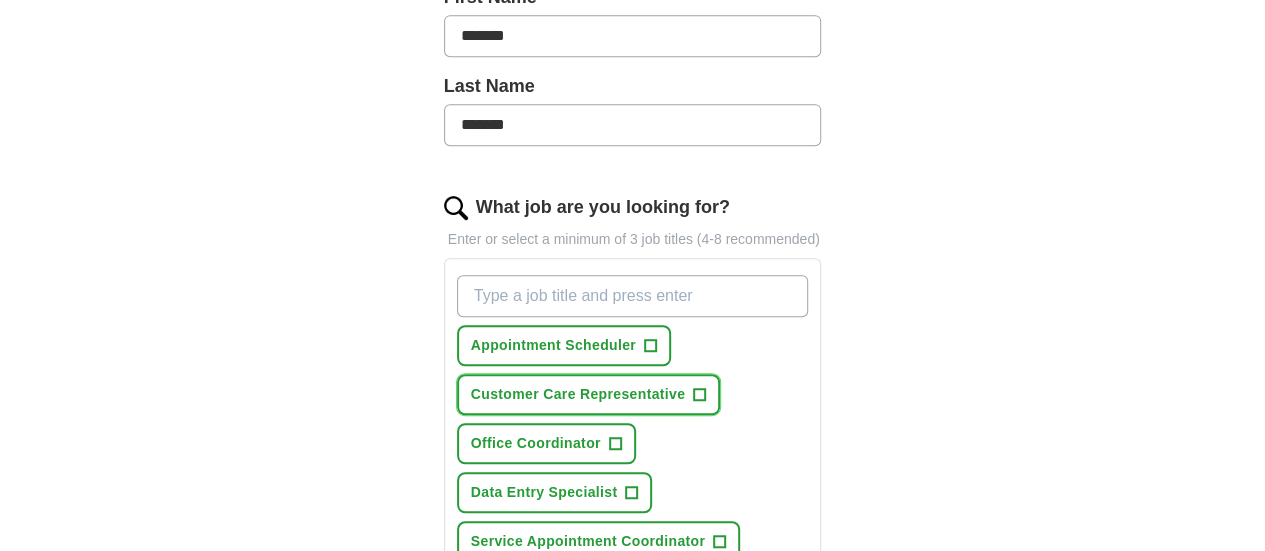 click on "+" at bounding box center [700, 395] 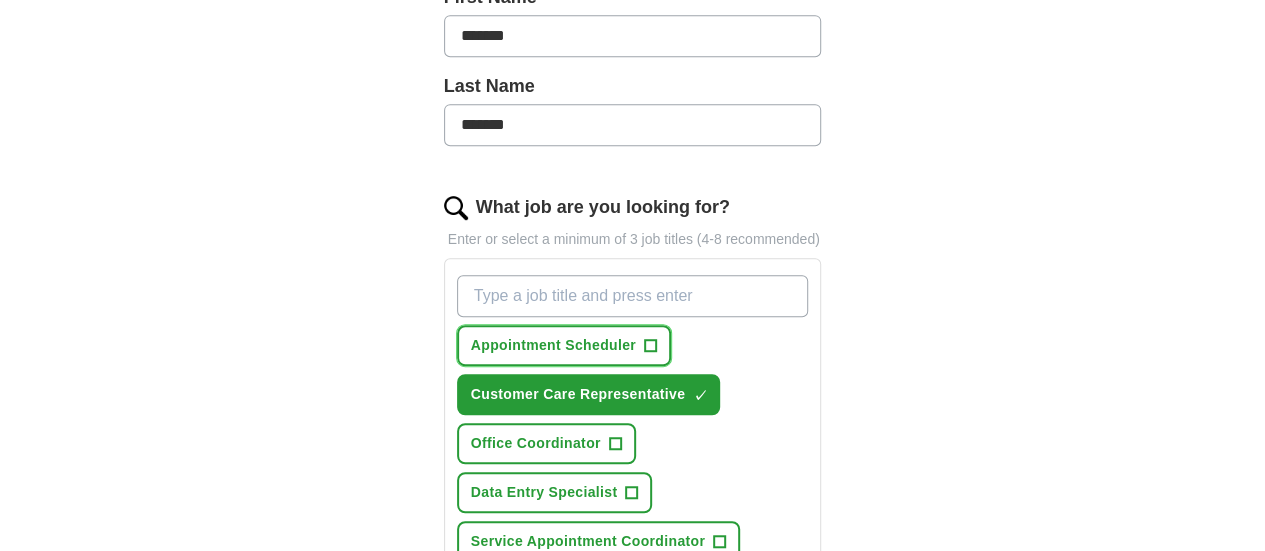 click on "+" at bounding box center [650, 346] 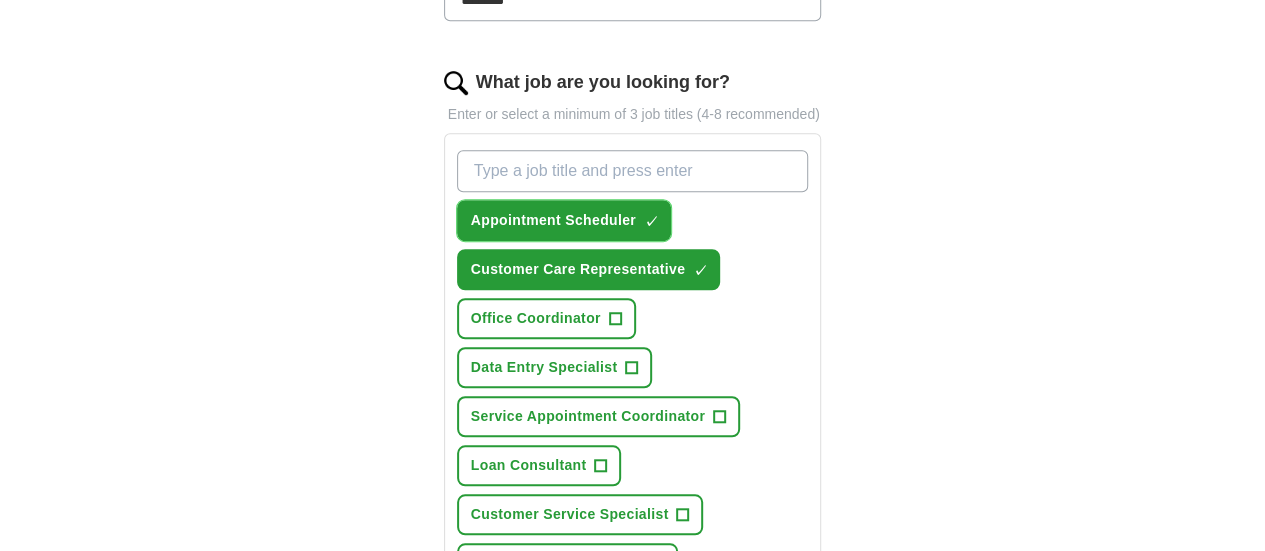 scroll, scrollTop: 634, scrollLeft: 0, axis: vertical 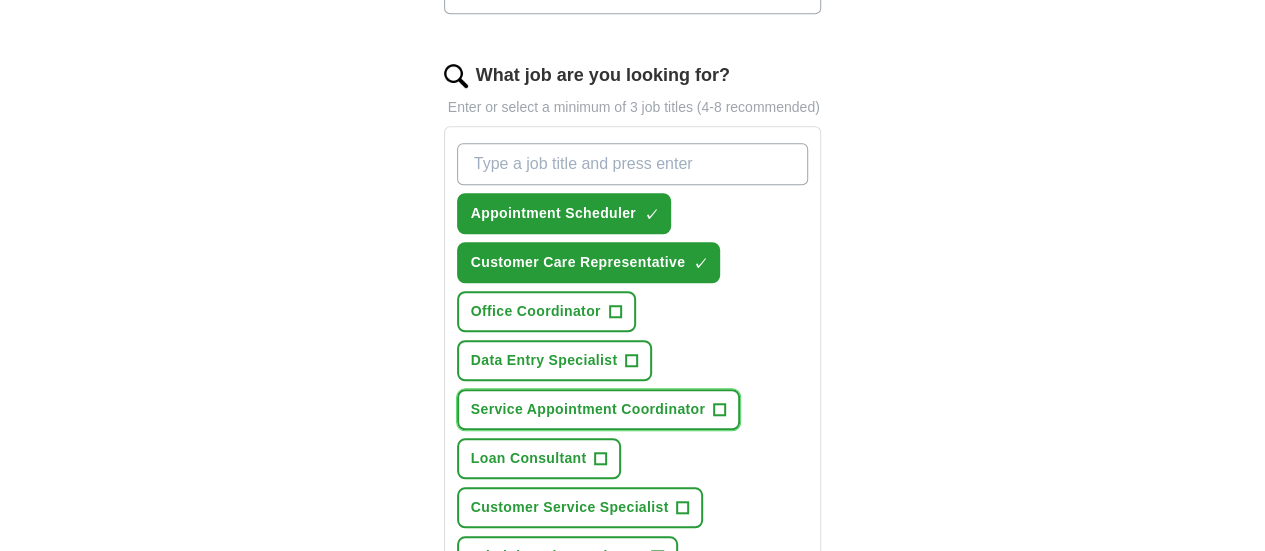 click on "+" at bounding box center [720, 410] 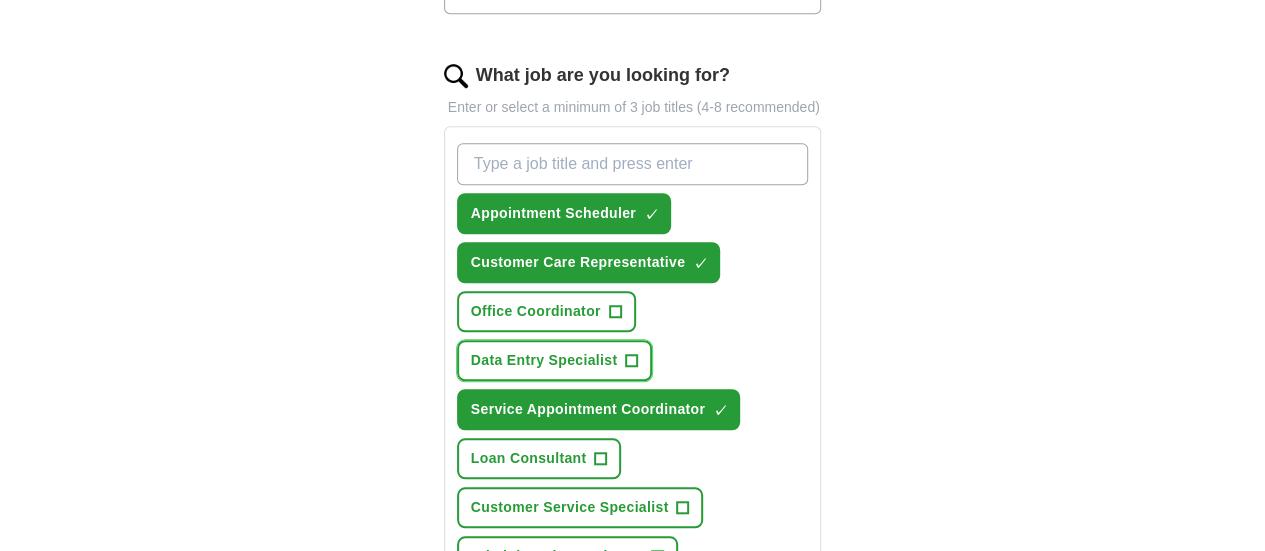 click on "Data Entry Specialist +" at bounding box center (555, 360) 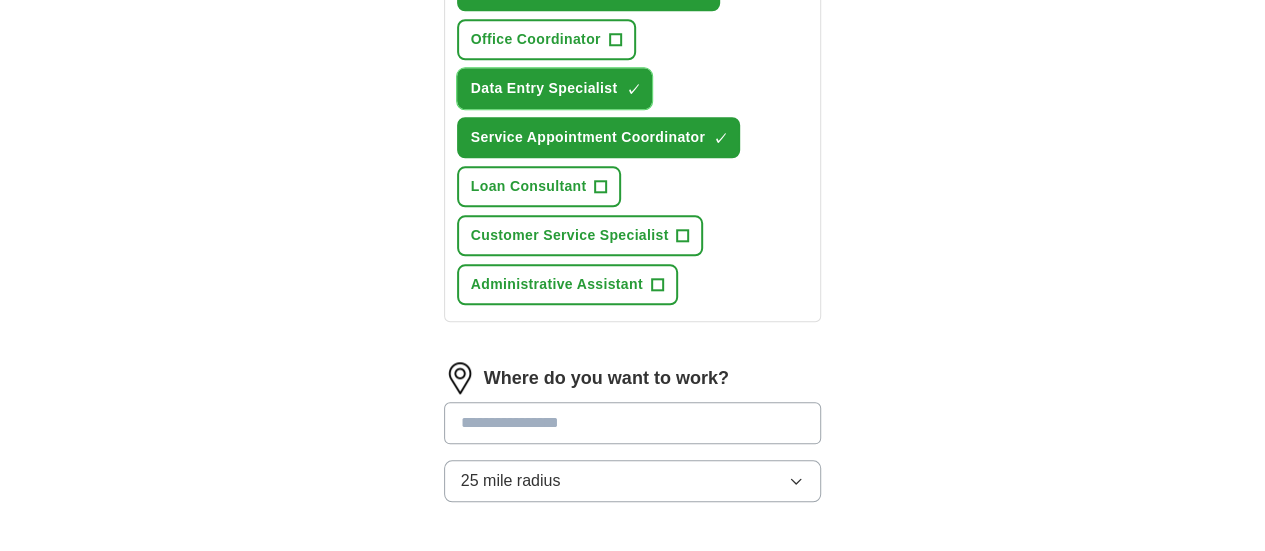 scroll, scrollTop: 910, scrollLeft: 0, axis: vertical 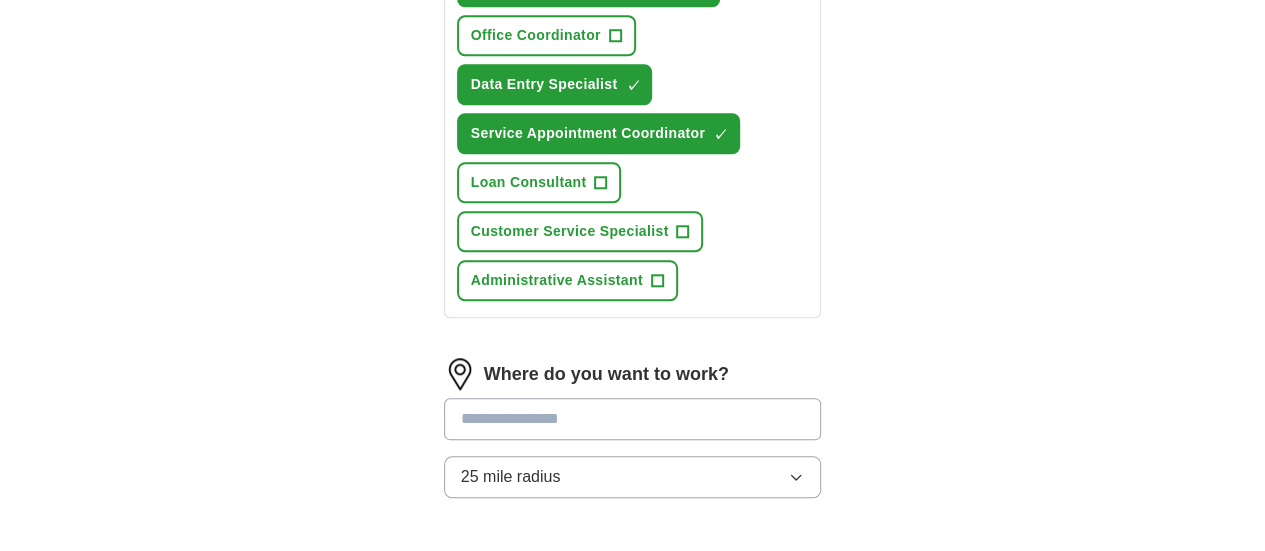 click at bounding box center [633, 419] 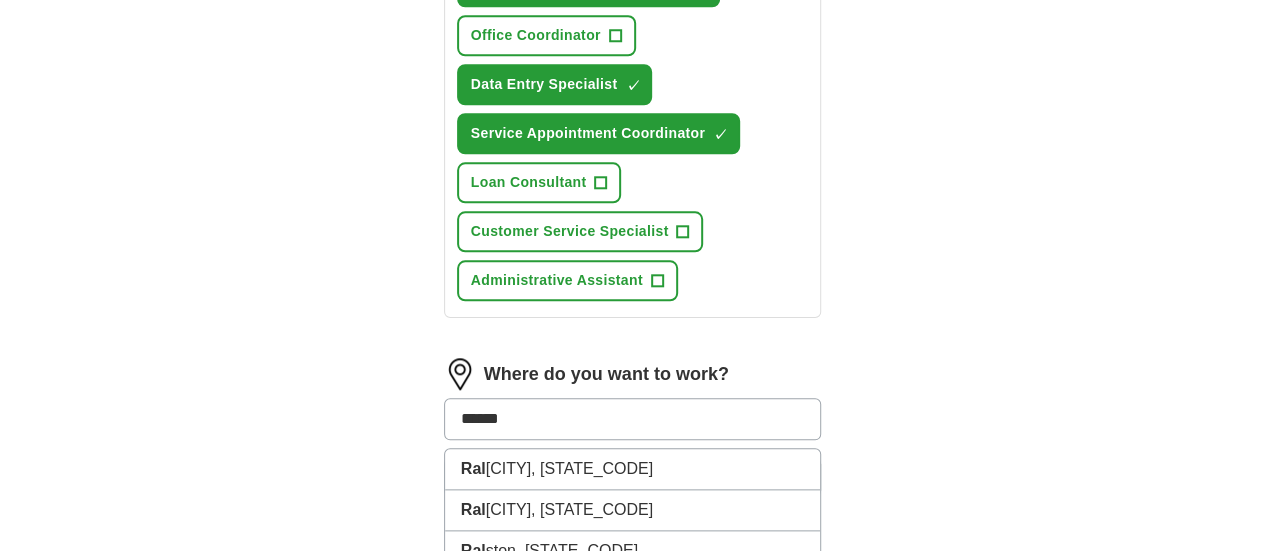 type on "*******" 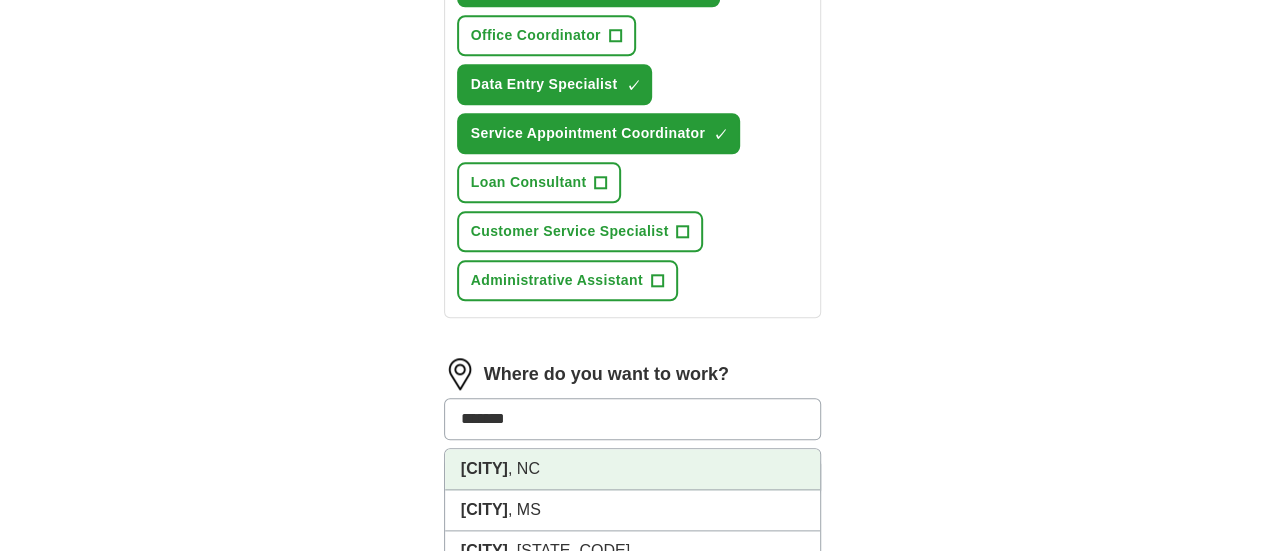 click on "Raleigh , NC" at bounding box center (633, 469) 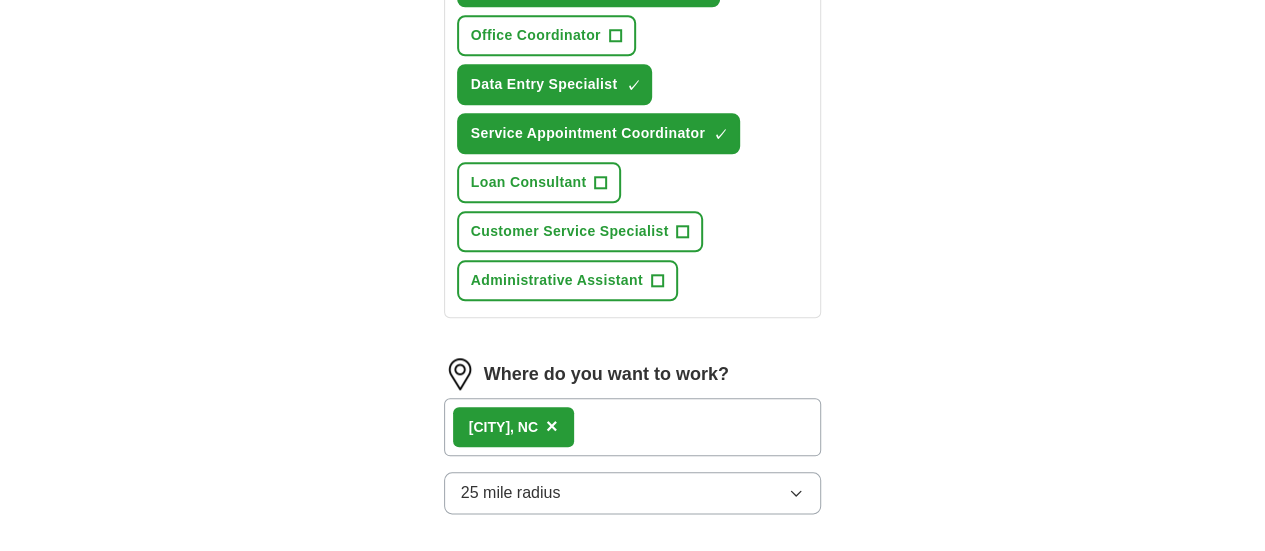 click on "Start applying for jobs" at bounding box center (633, 607) 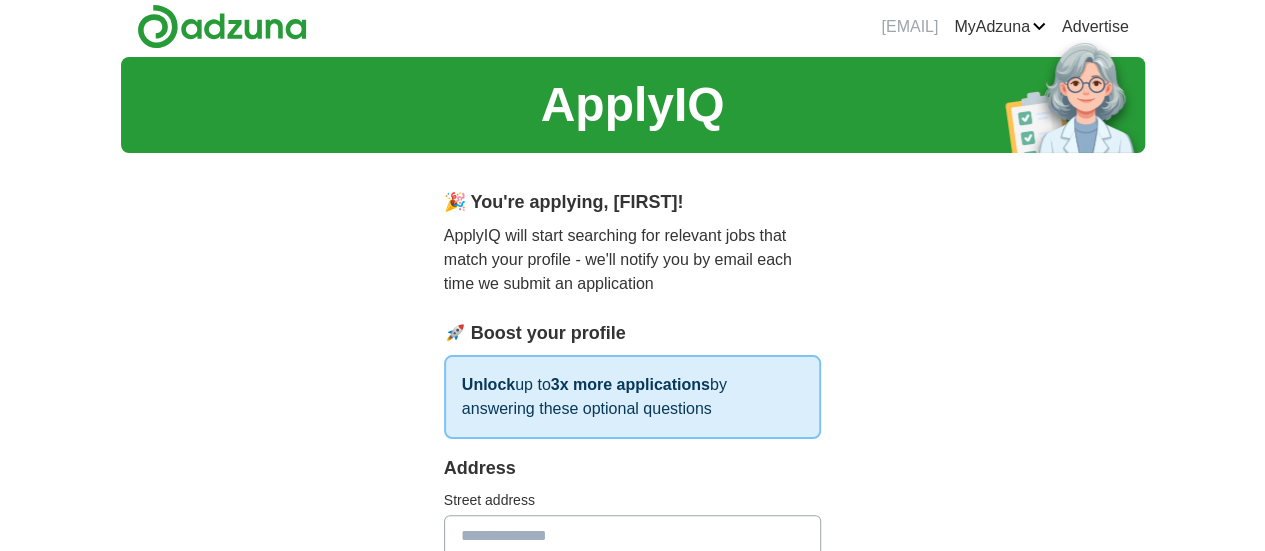 scroll, scrollTop: 0, scrollLeft: 0, axis: both 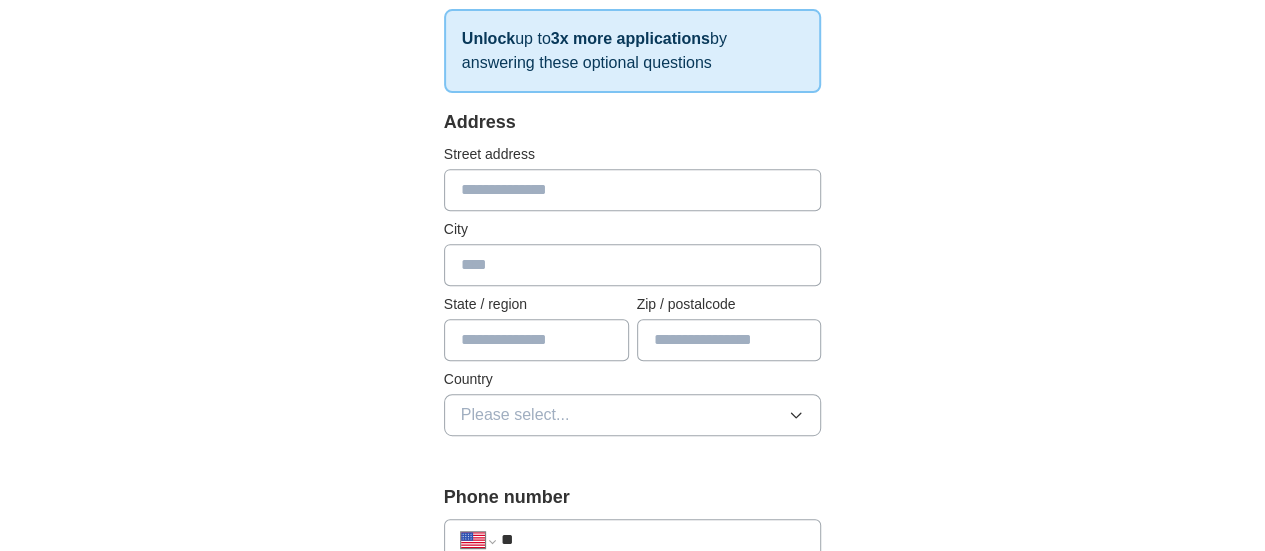 click at bounding box center [633, 190] 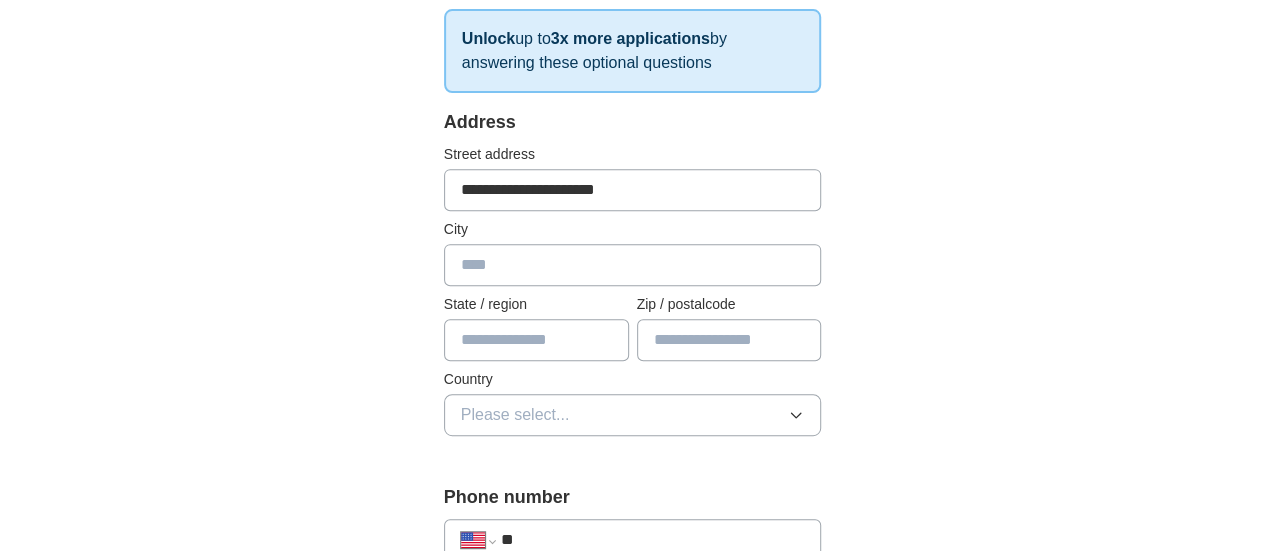 type on "*******" 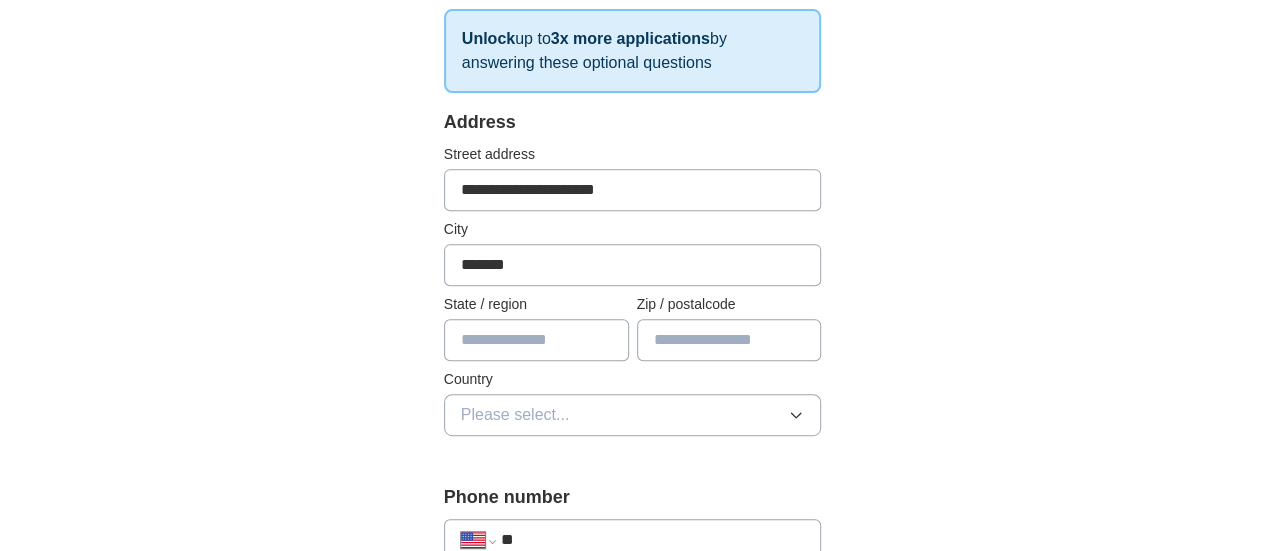 type on "**" 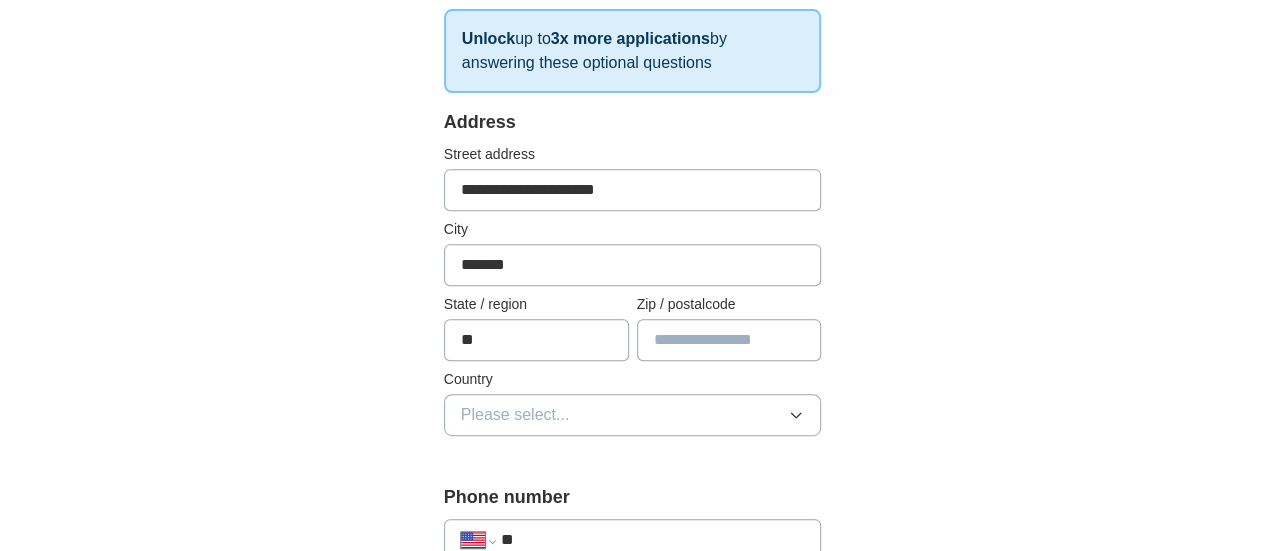 type on "*****" 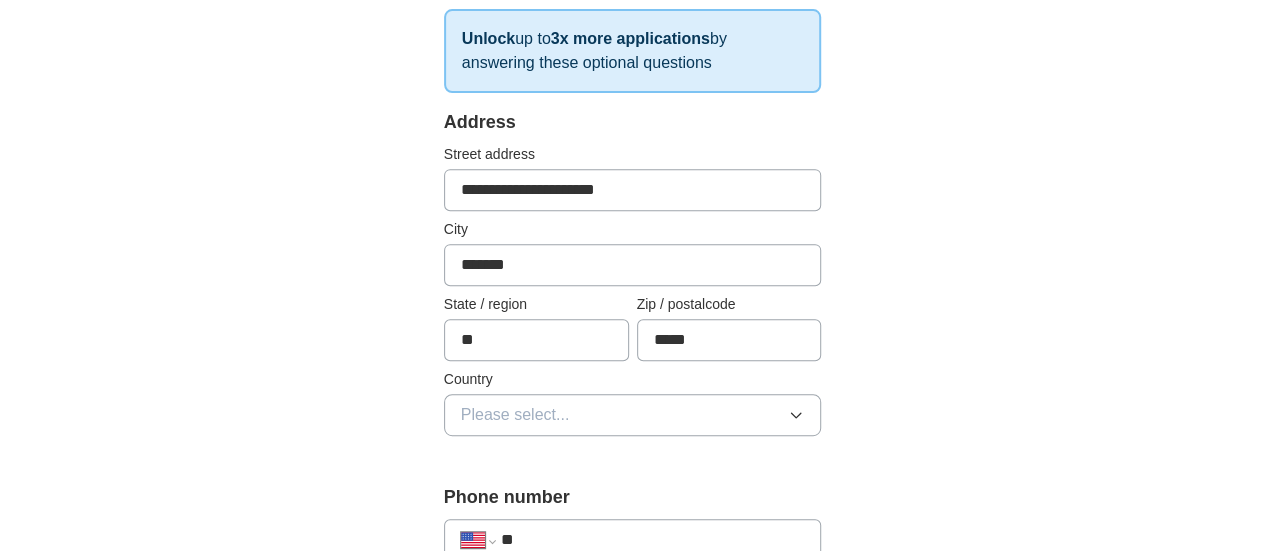 click on "Please select..." at bounding box center (515, 415) 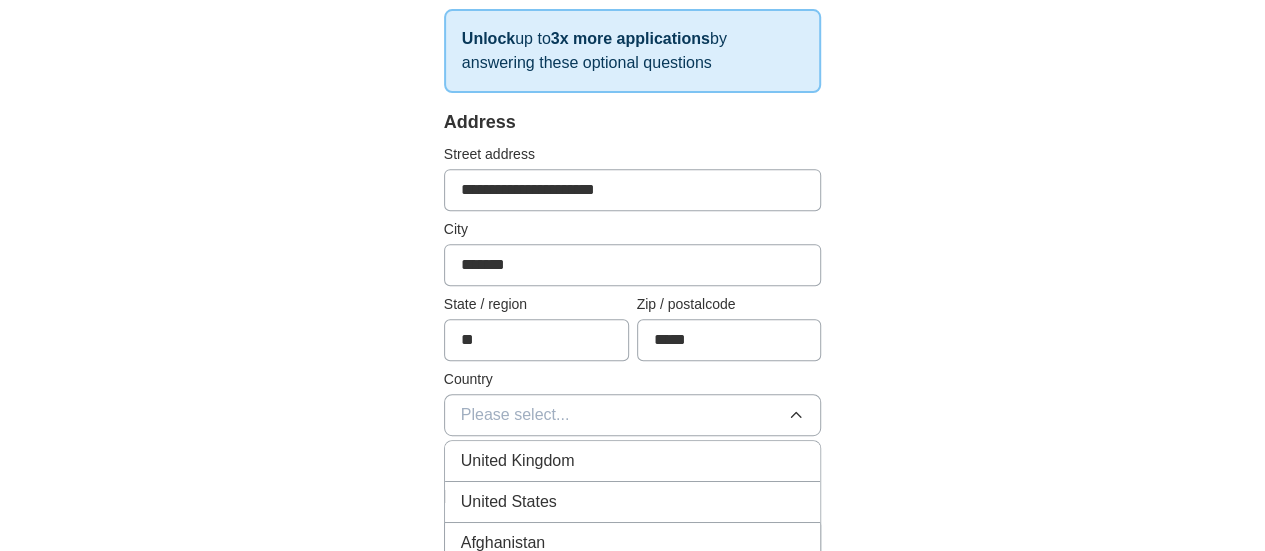 click on "United States" at bounding box center [509, 502] 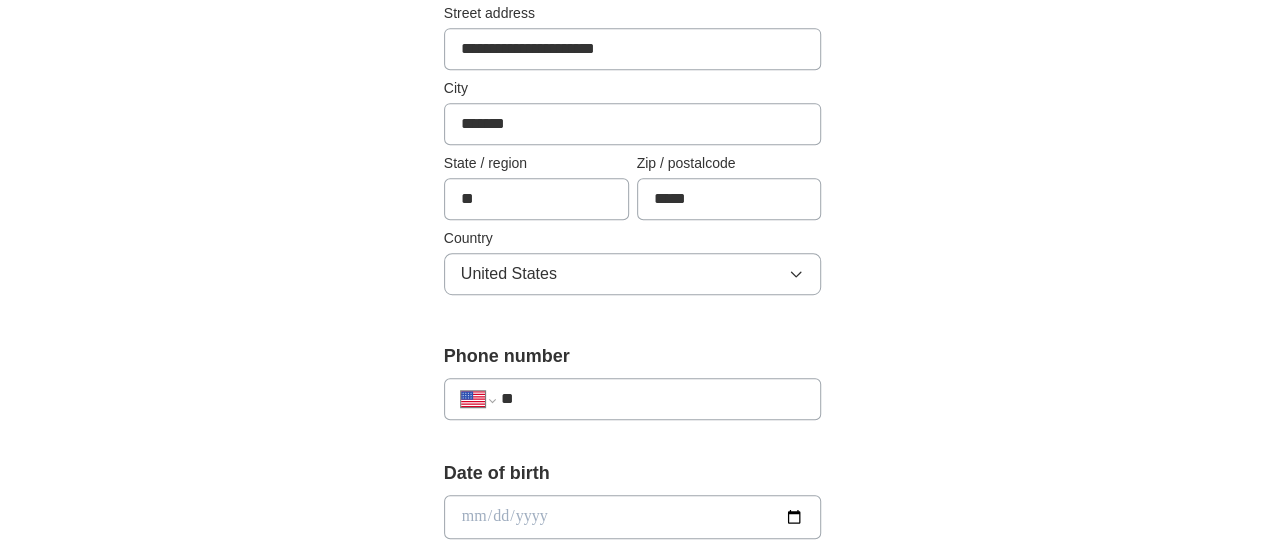 scroll, scrollTop: 617, scrollLeft: 0, axis: vertical 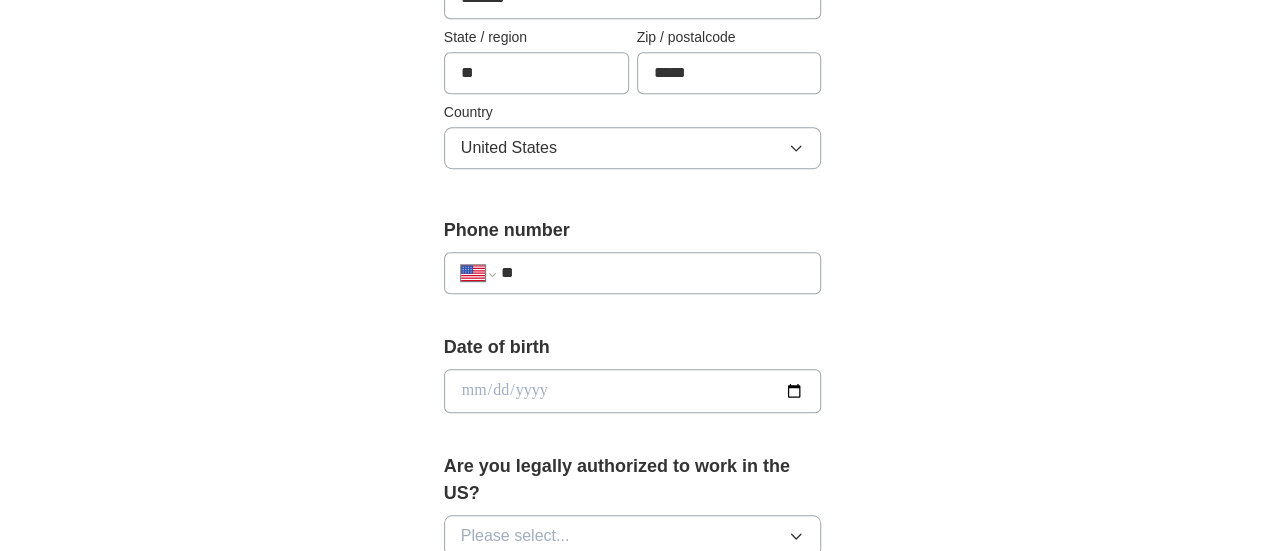 click on "**" at bounding box center [653, 273] 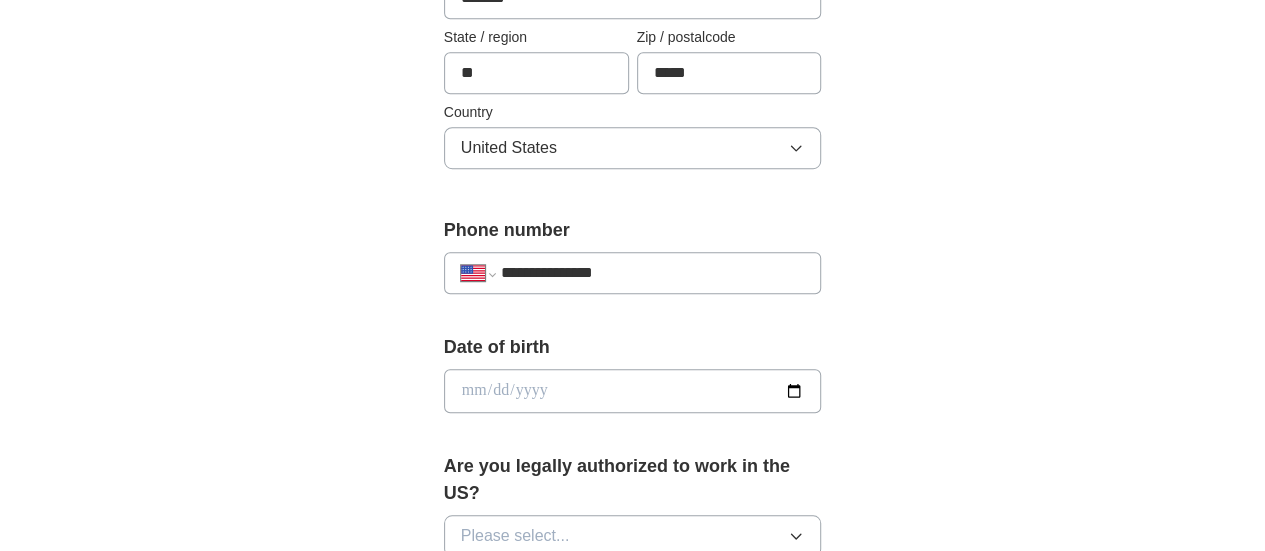 type on "**********" 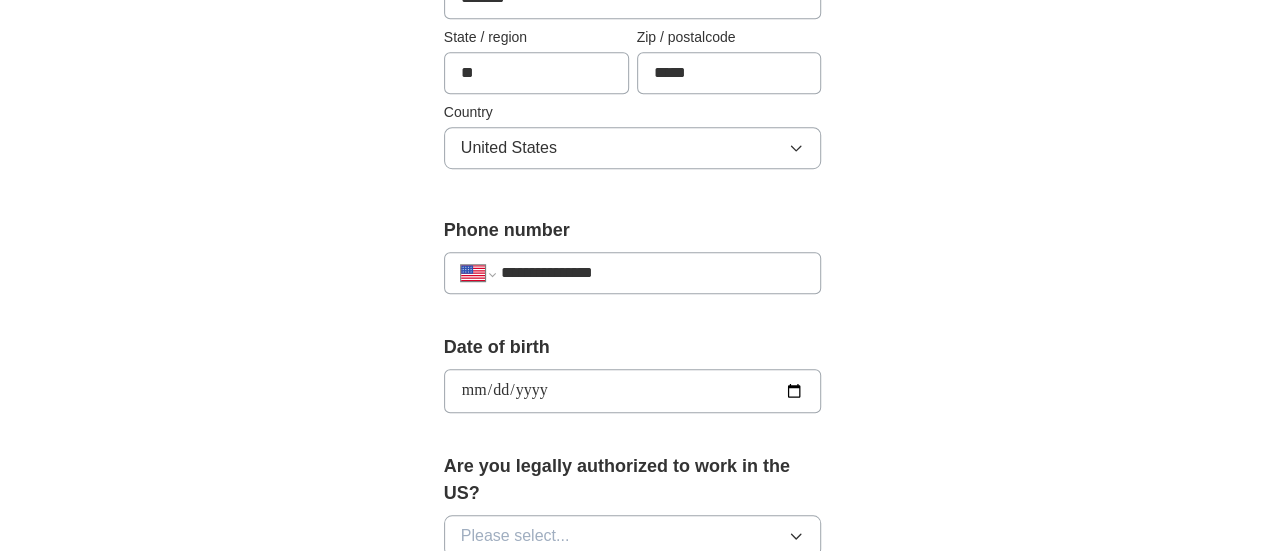 type on "**********" 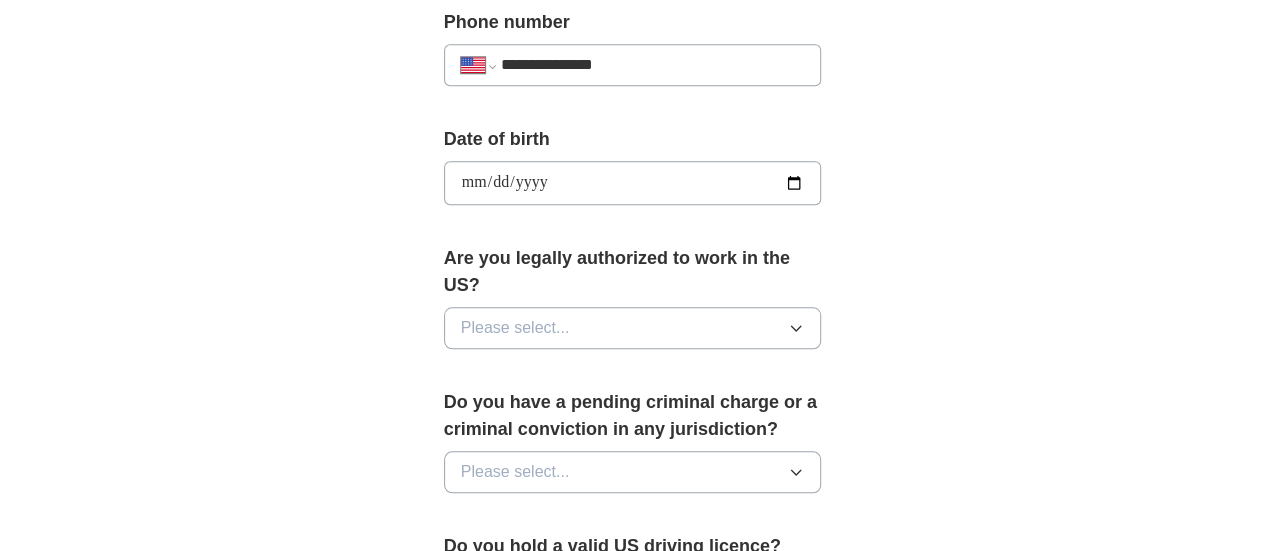 scroll, scrollTop: 841, scrollLeft: 0, axis: vertical 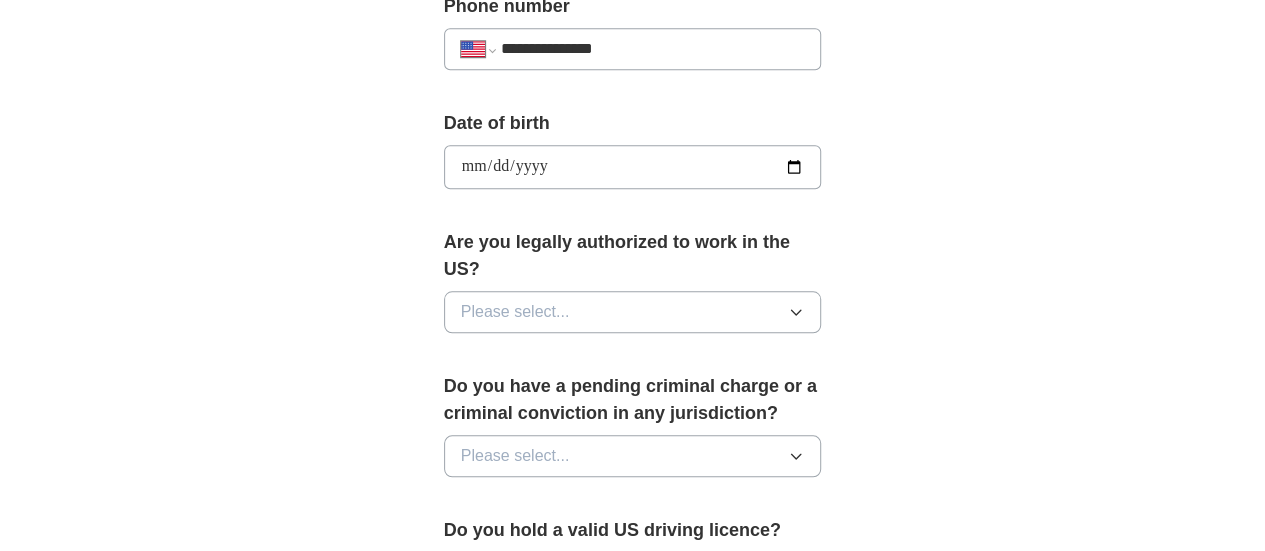 click 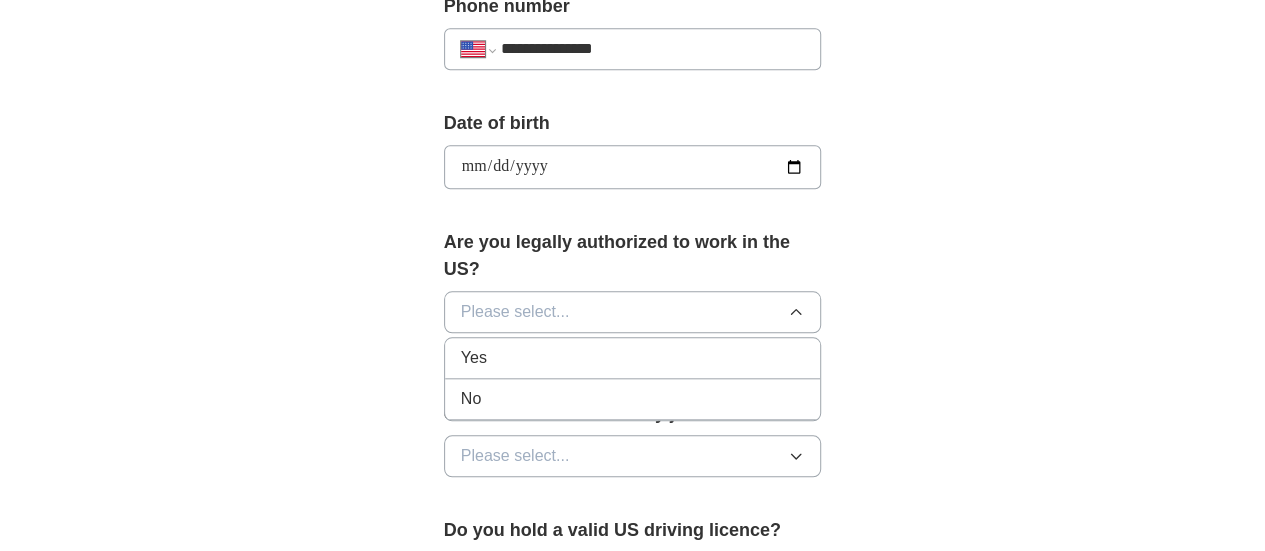 click on "Yes" at bounding box center [633, 358] 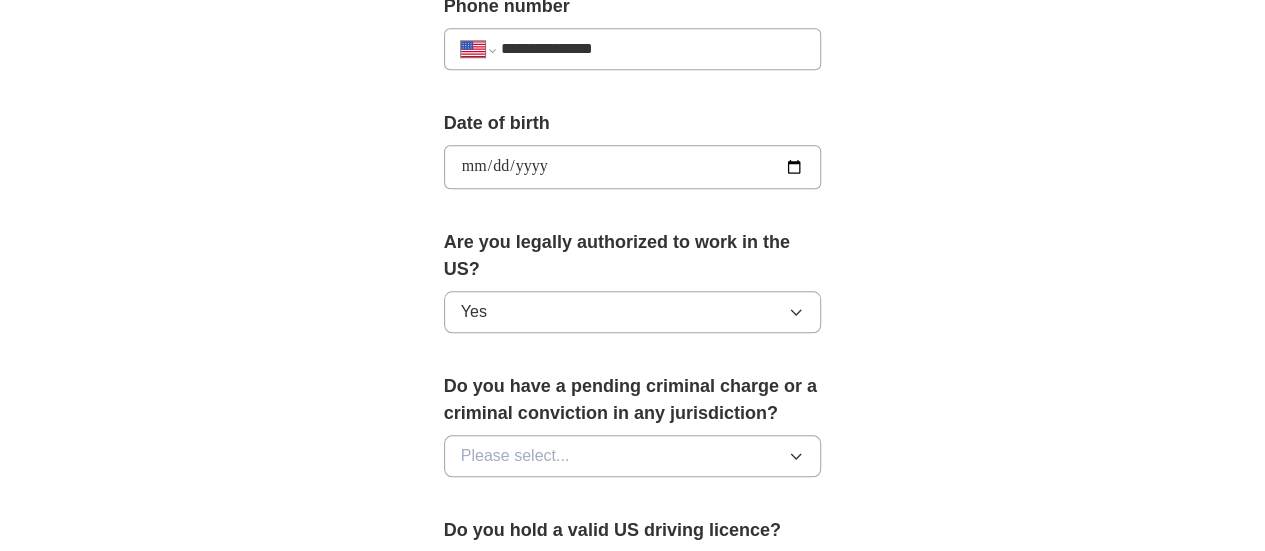 click 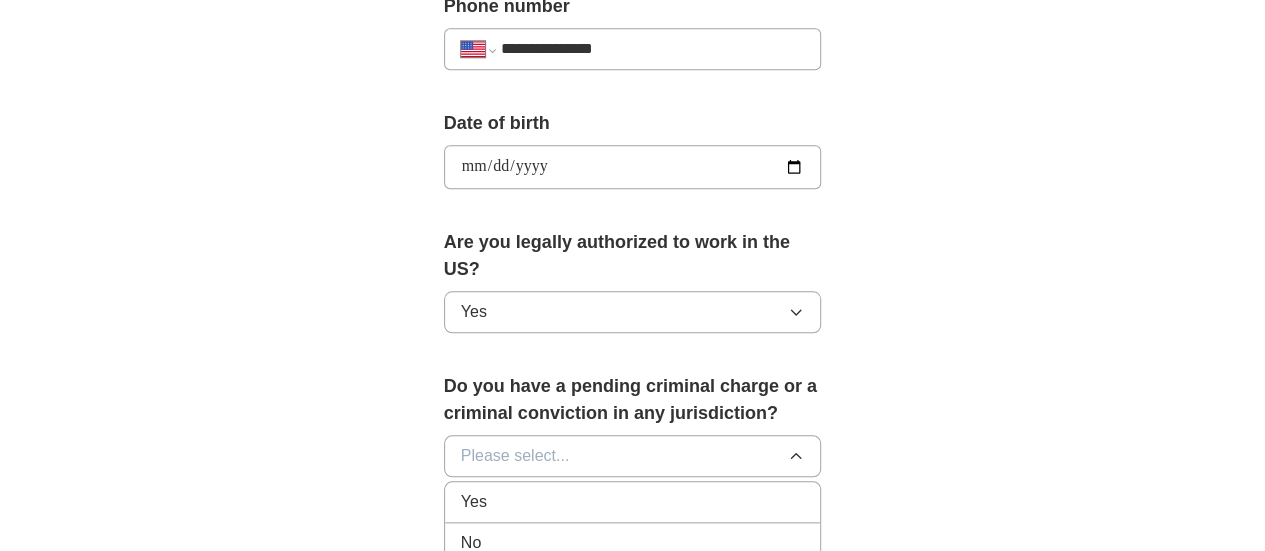 click on "No" at bounding box center [633, 543] 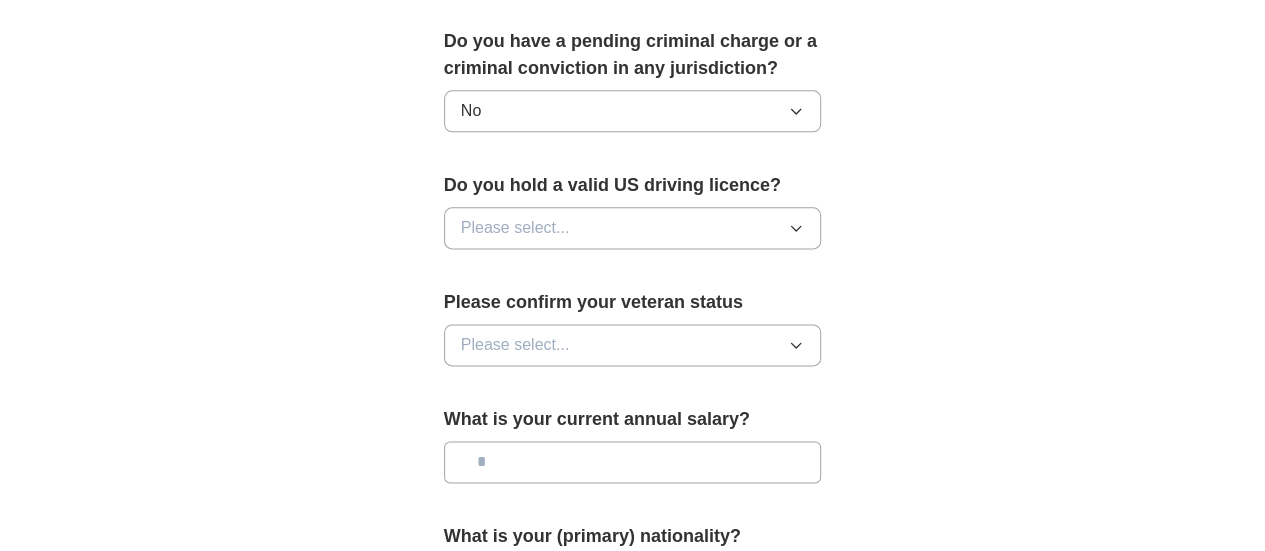 scroll, scrollTop: 1191, scrollLeft: 0, axis: vertical 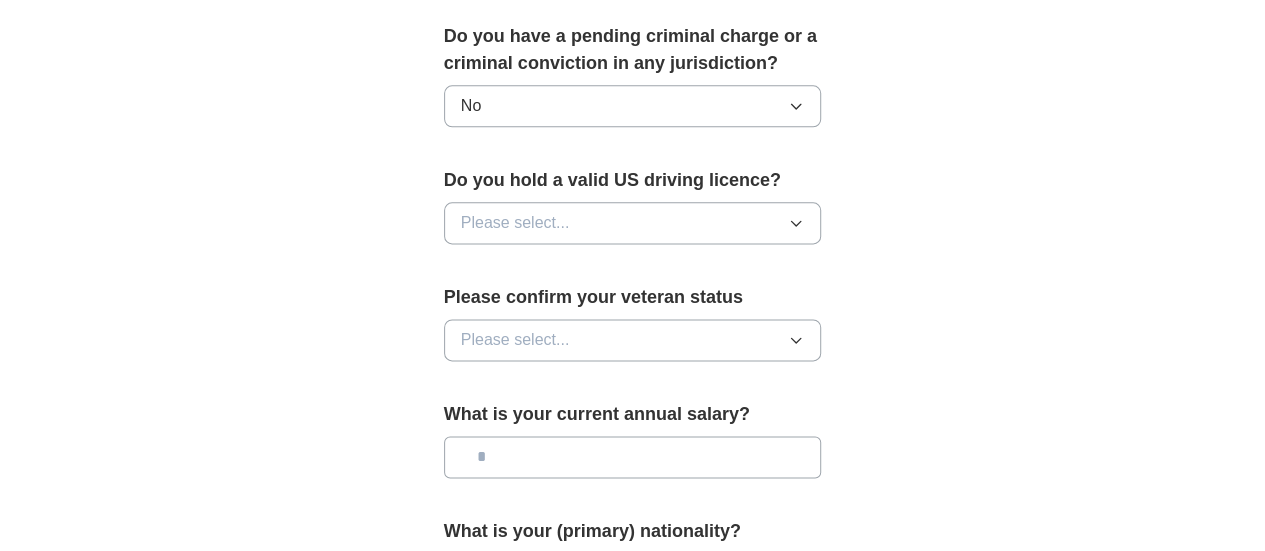 click on "Please select..." at bounding box center (633, 223) 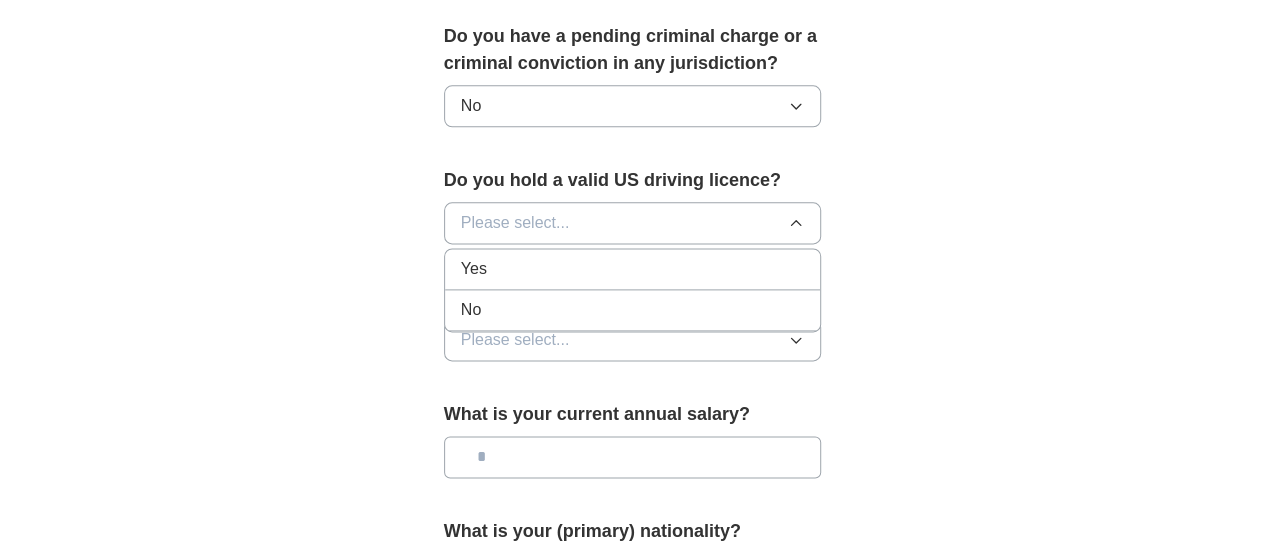 click on "Yes" at bounding box center [633, 269] 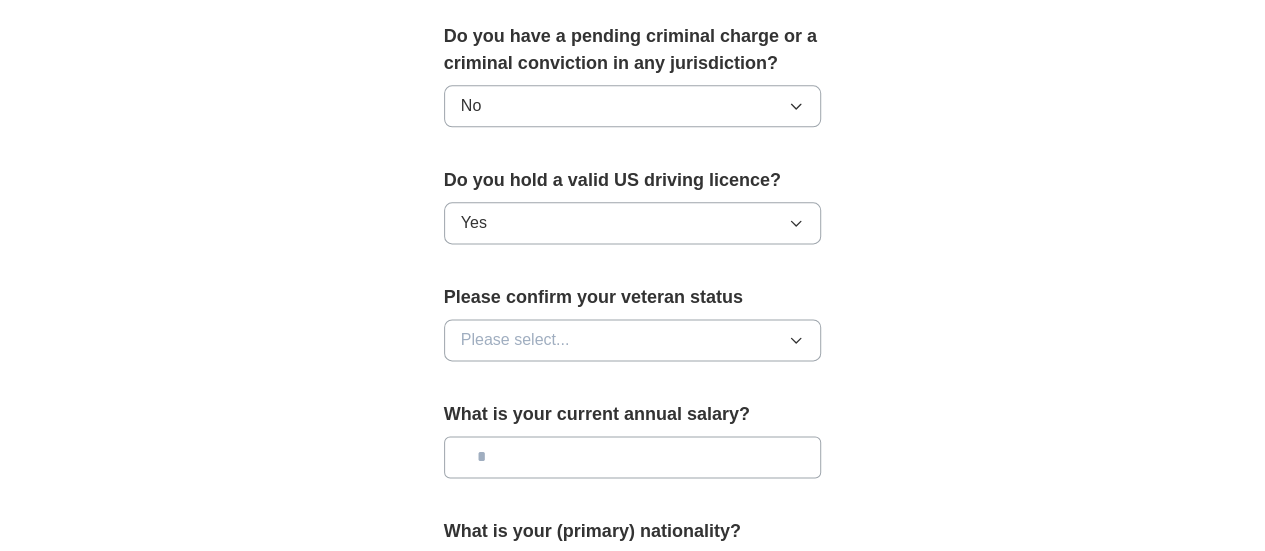 click on "Please select..." at bounding box center [633, 340] 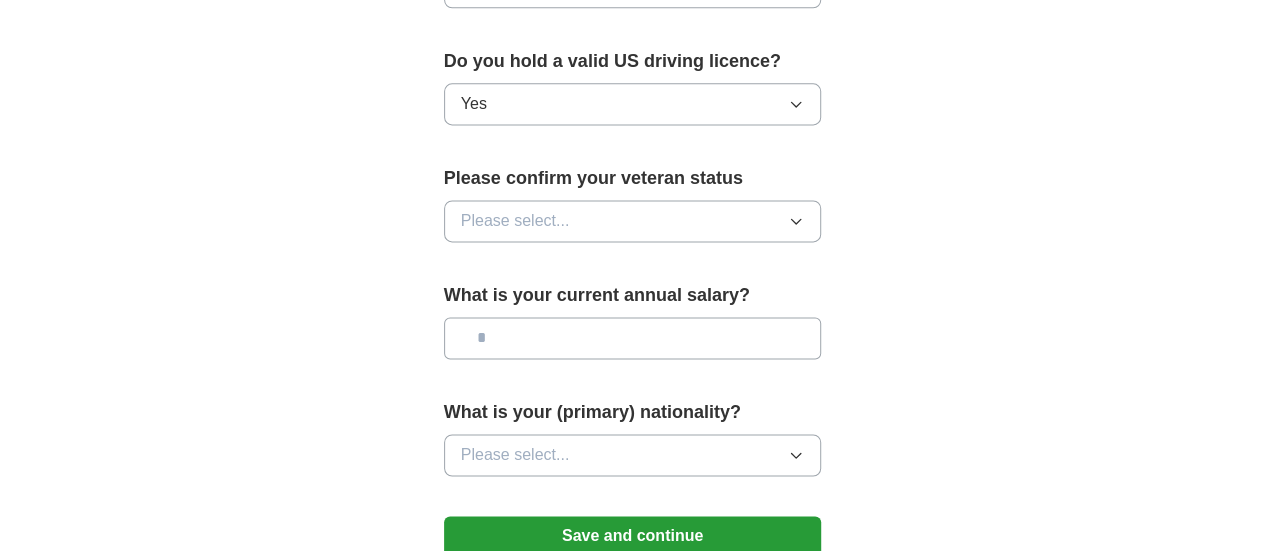 scroll, scrollTop: 1345, scrollLeft: 0, axis: vertical 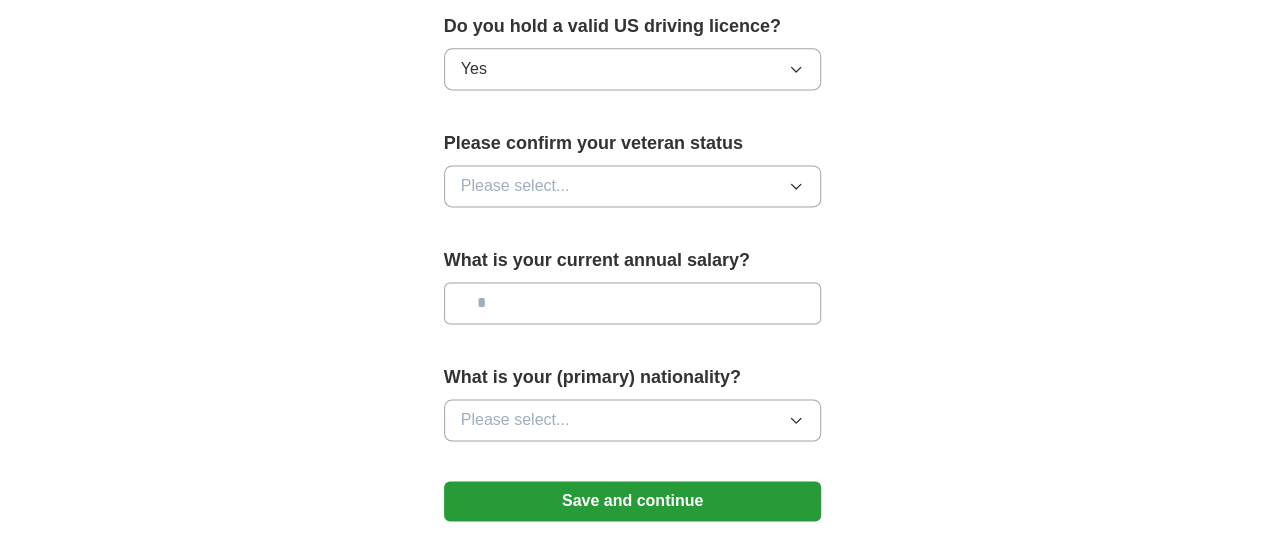 click 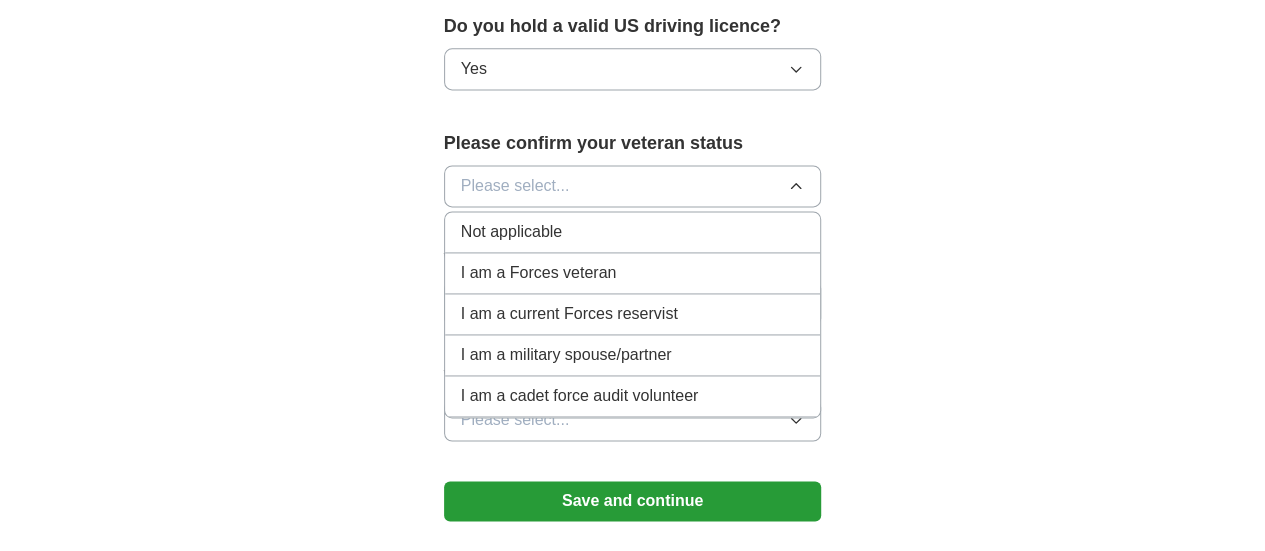 click on "Not applicable" at bounding box center (633, 232) 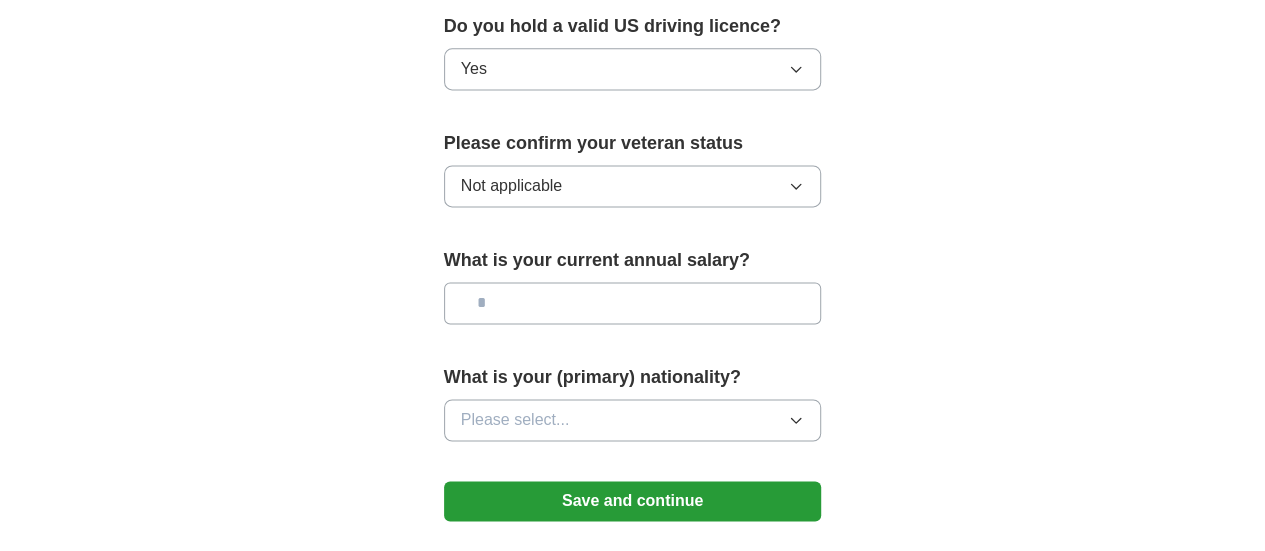 click at bounding box center (633, 303) 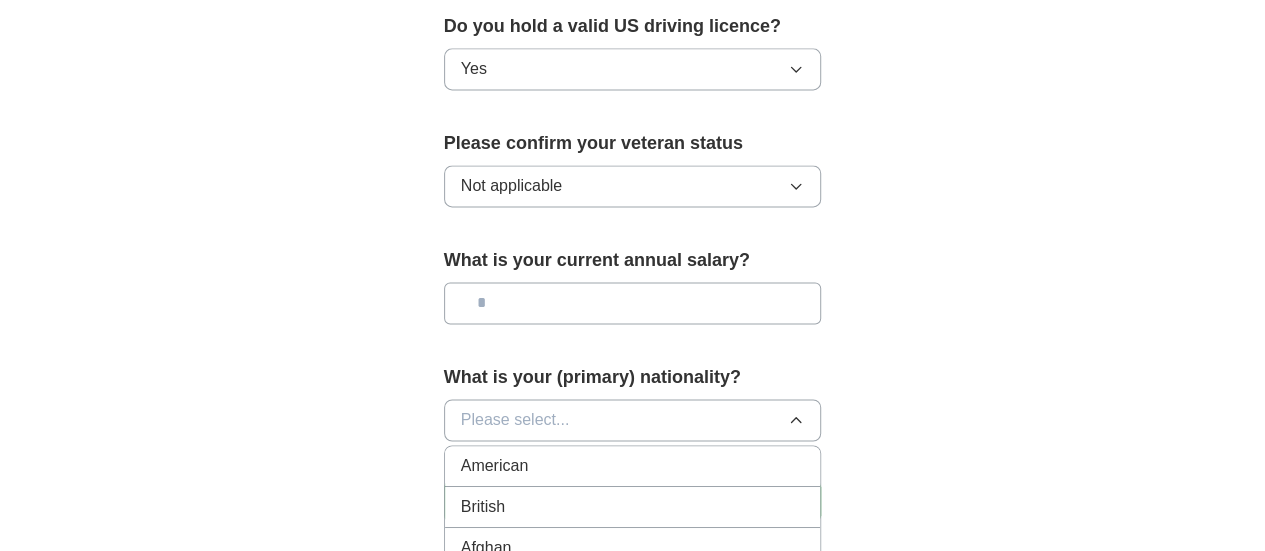 click on "American" at bounding box center [633, 466] 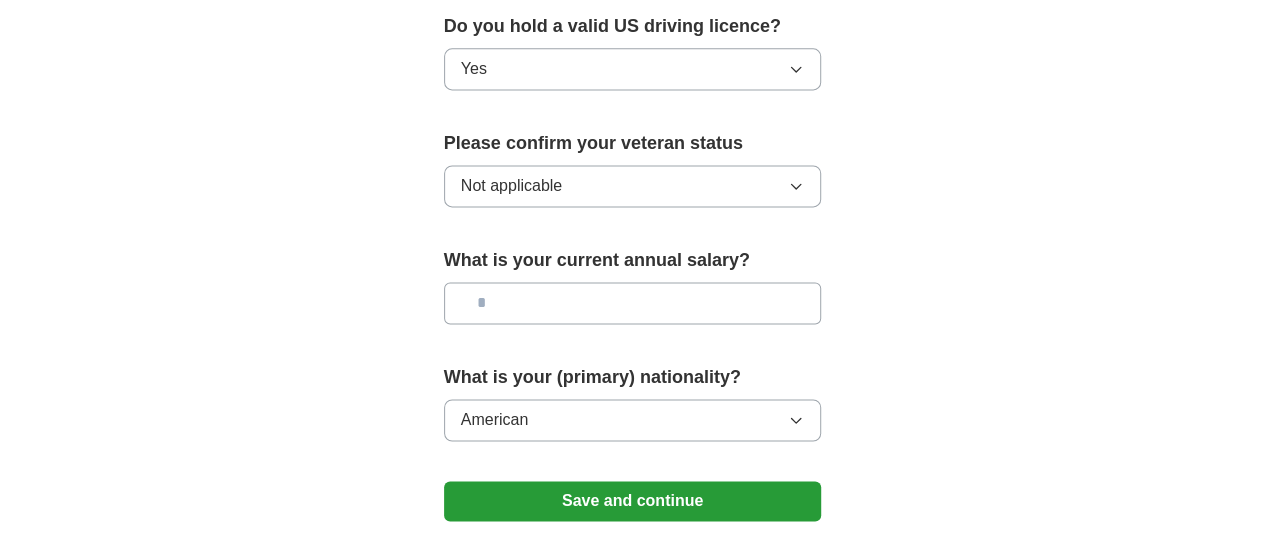 click on "Save and continue" at bounding box center [633, 501] 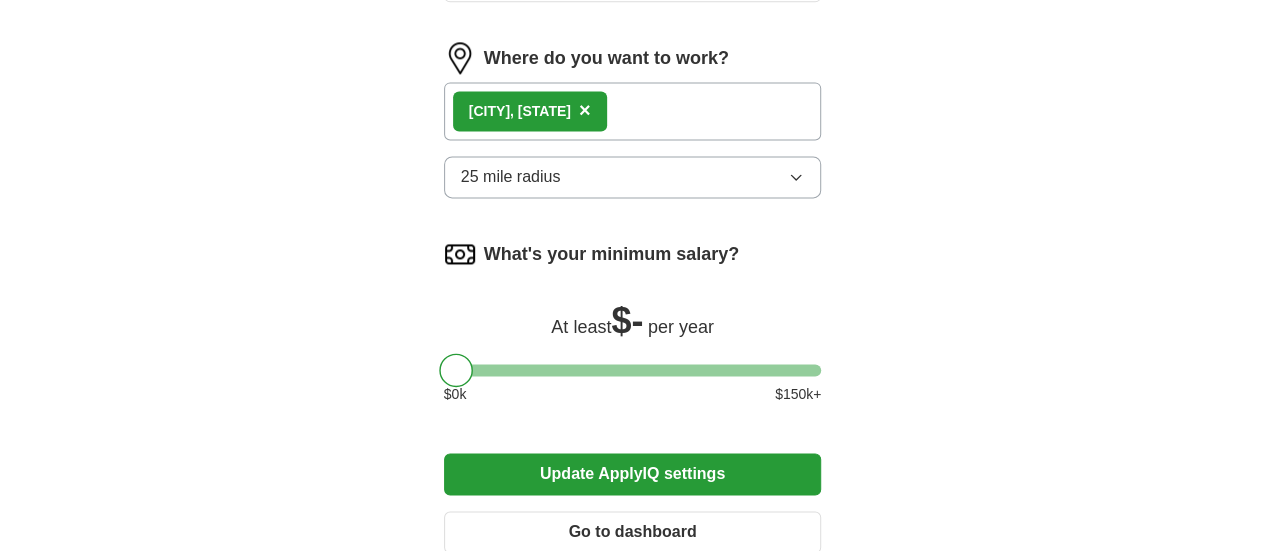 scroll, scrollTop: 1345, scrollLeft: 0, axis: vertical 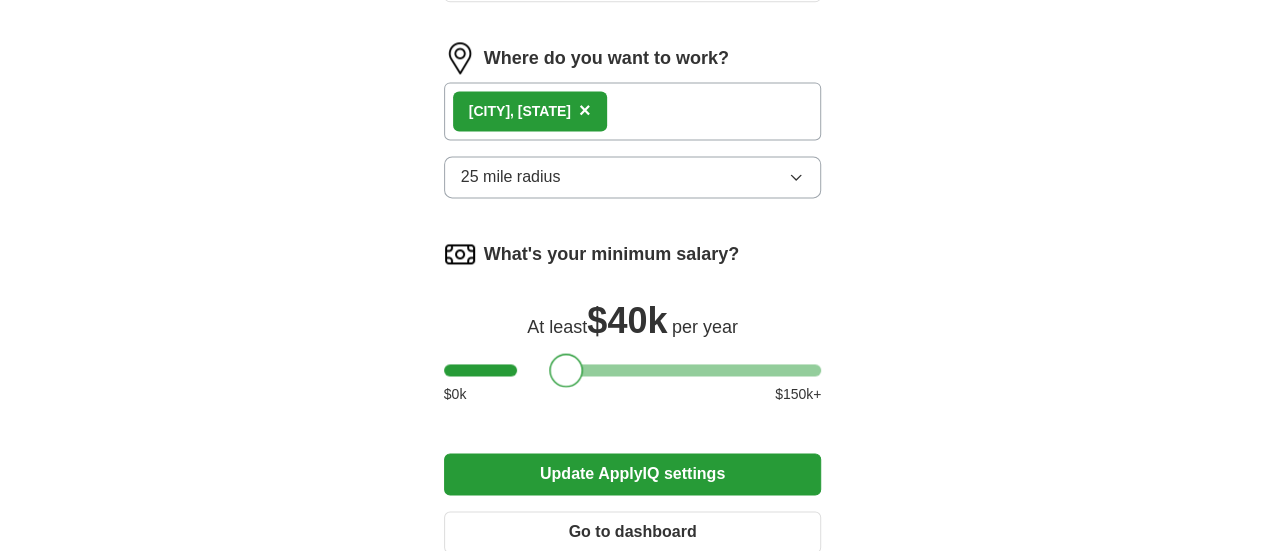 drag, startPoint x: 425, startPoint y: 215, endPoint x: 536, endPoint y: 205, distance: 111.44954 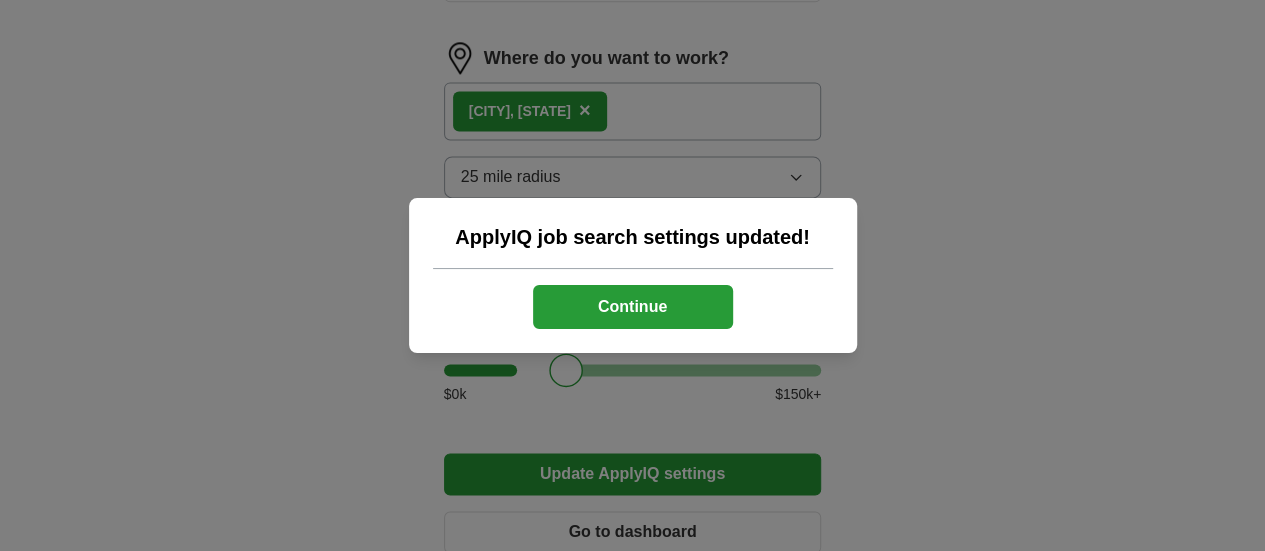 click on "Continue" at bounding box center [633, 307] 